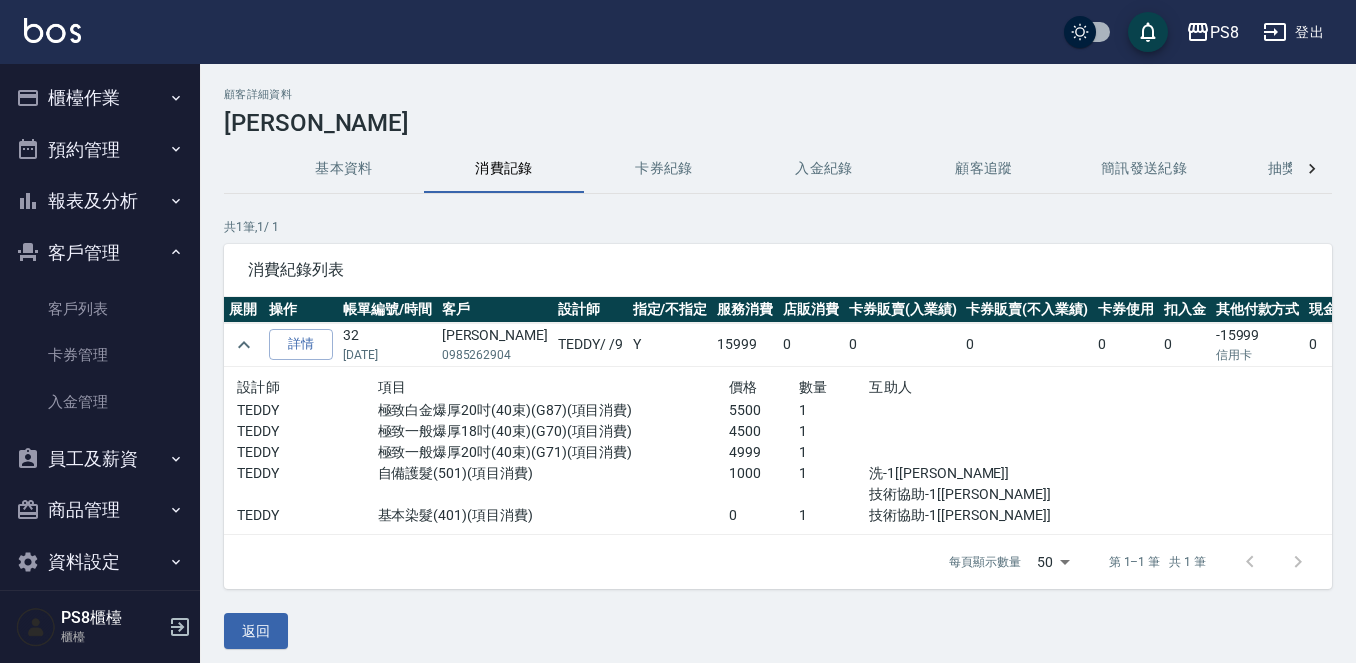 scroll, scrollTop: 0, scrollLeft: 0, axis: both 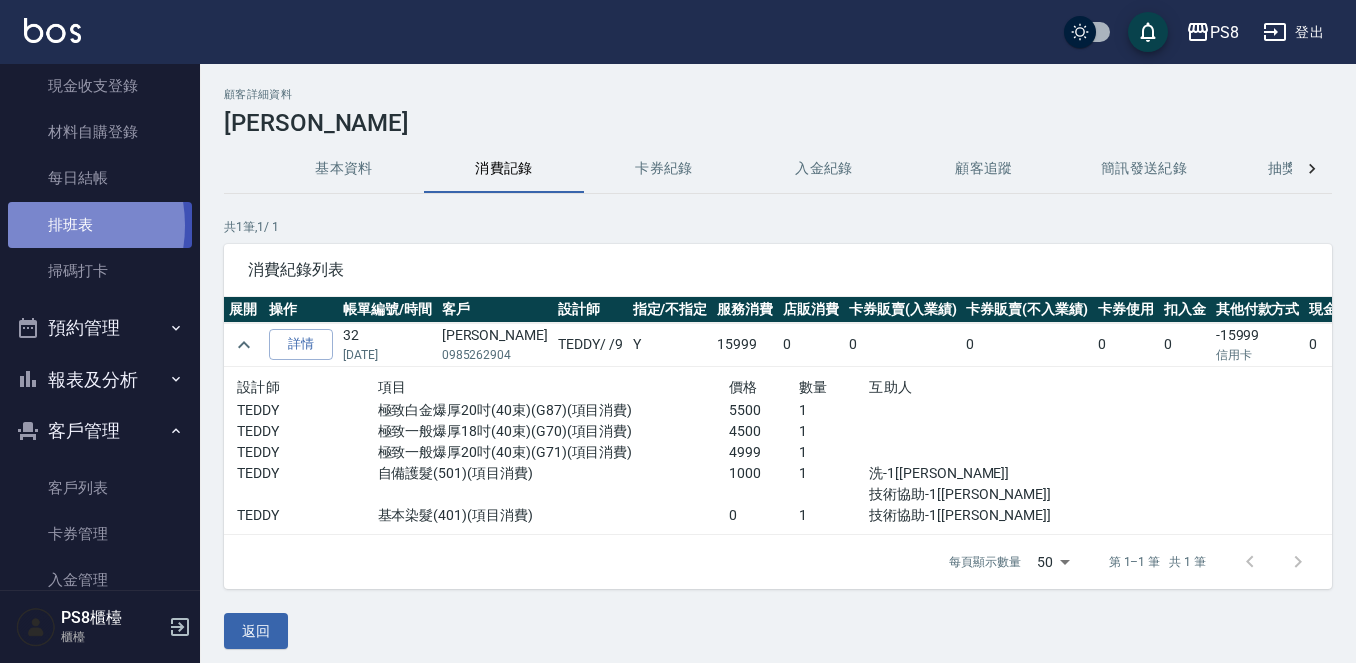 click on "排班表" at bounding box center [100, 225] 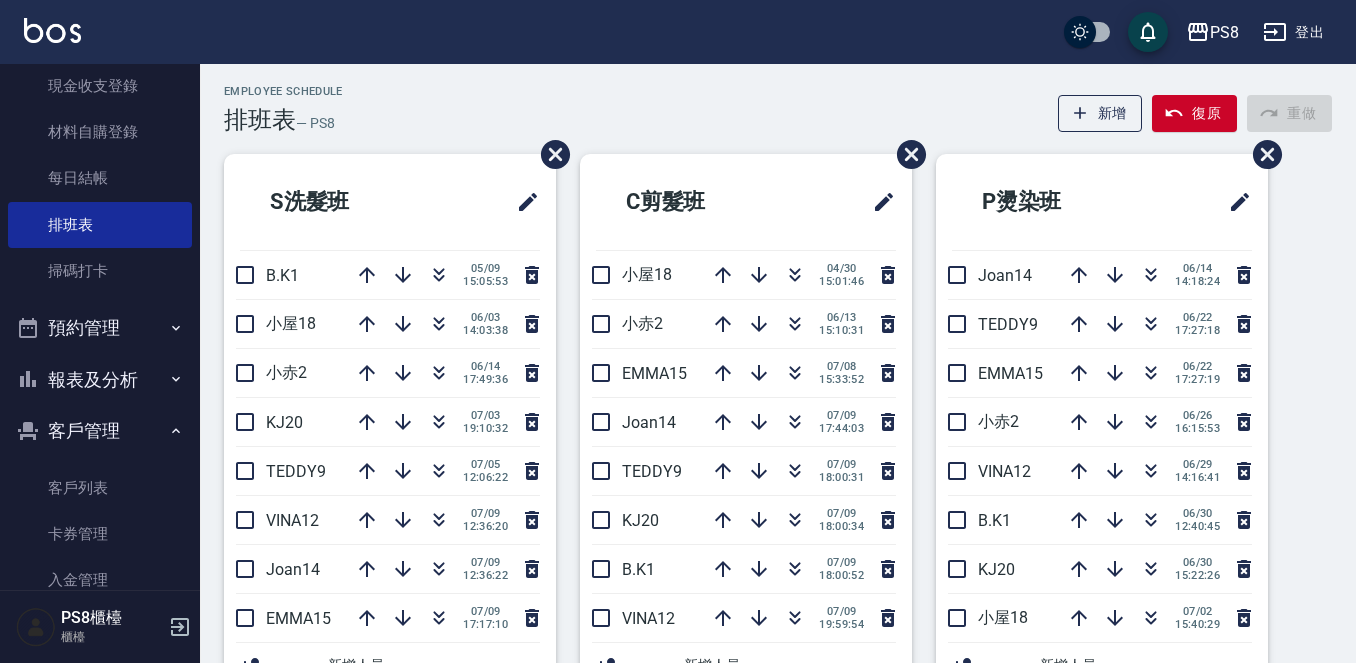 scroll, scrollTop: 0, scrollLeft: 0, axis: both 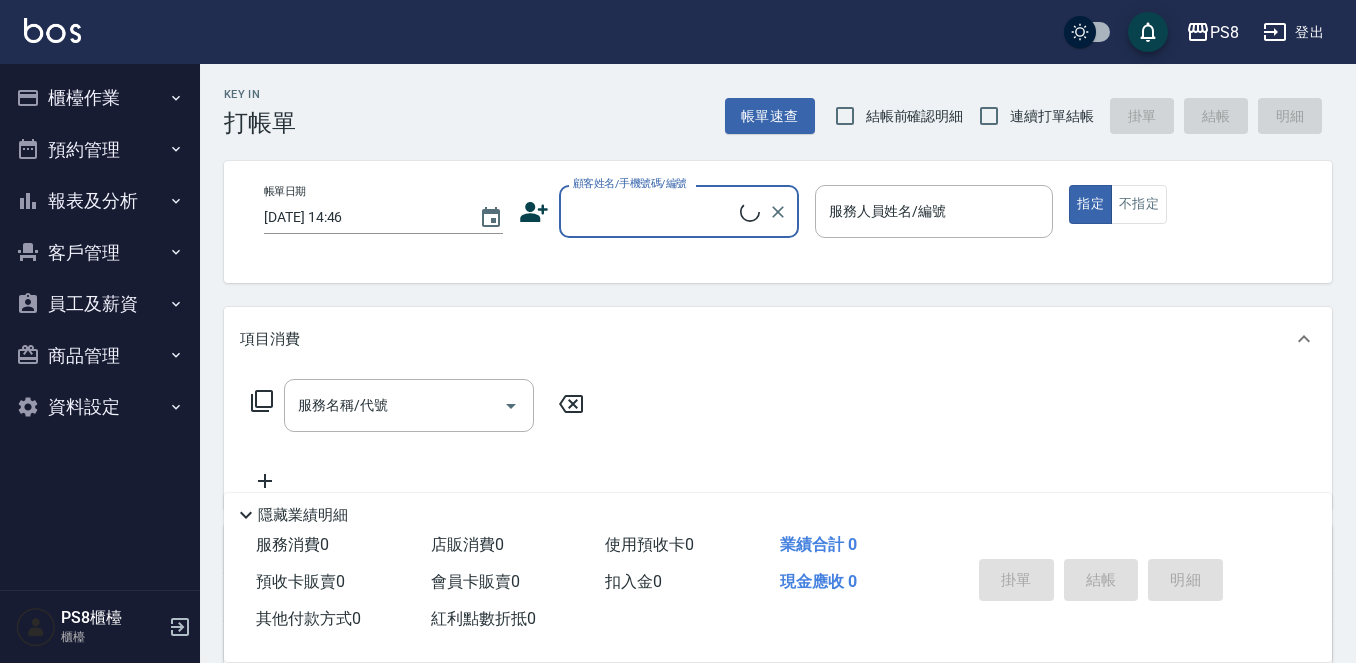 click on "員工及薪資" at bounding box center [100, 304] 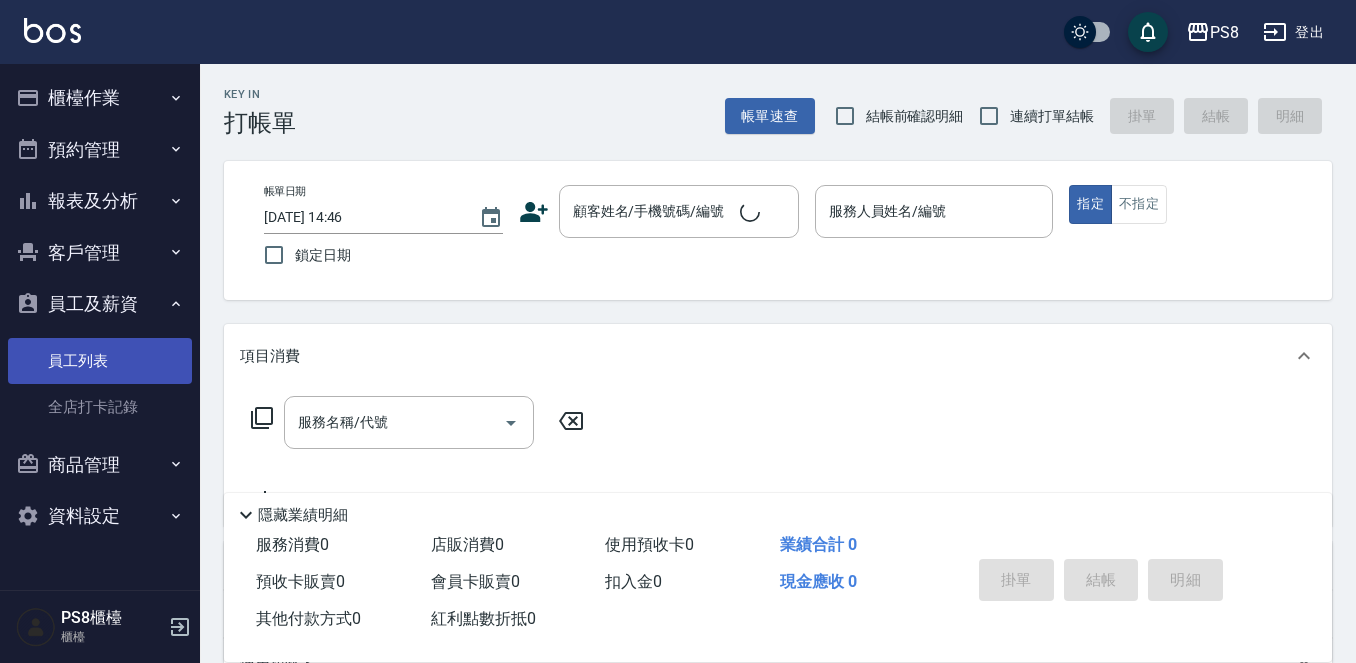click on "員工列表" at bounding box center (100, 361) 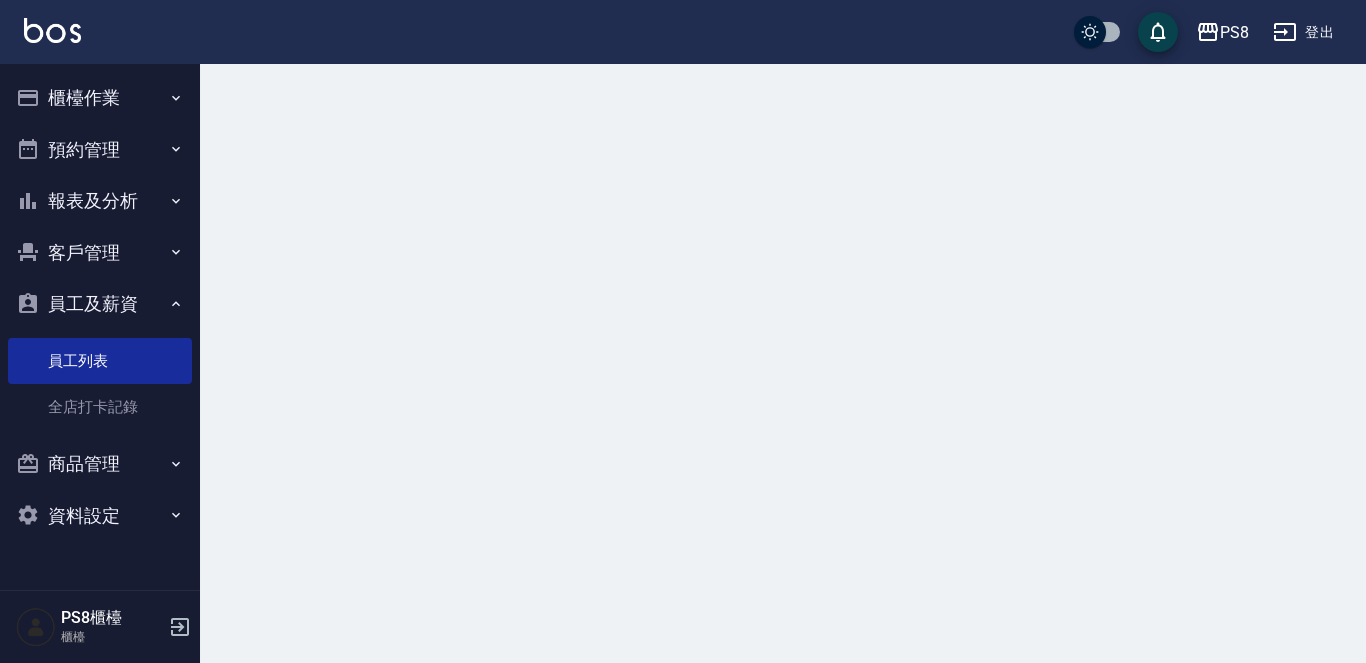 click on "客戶管理" at bounding box center [100, 253] 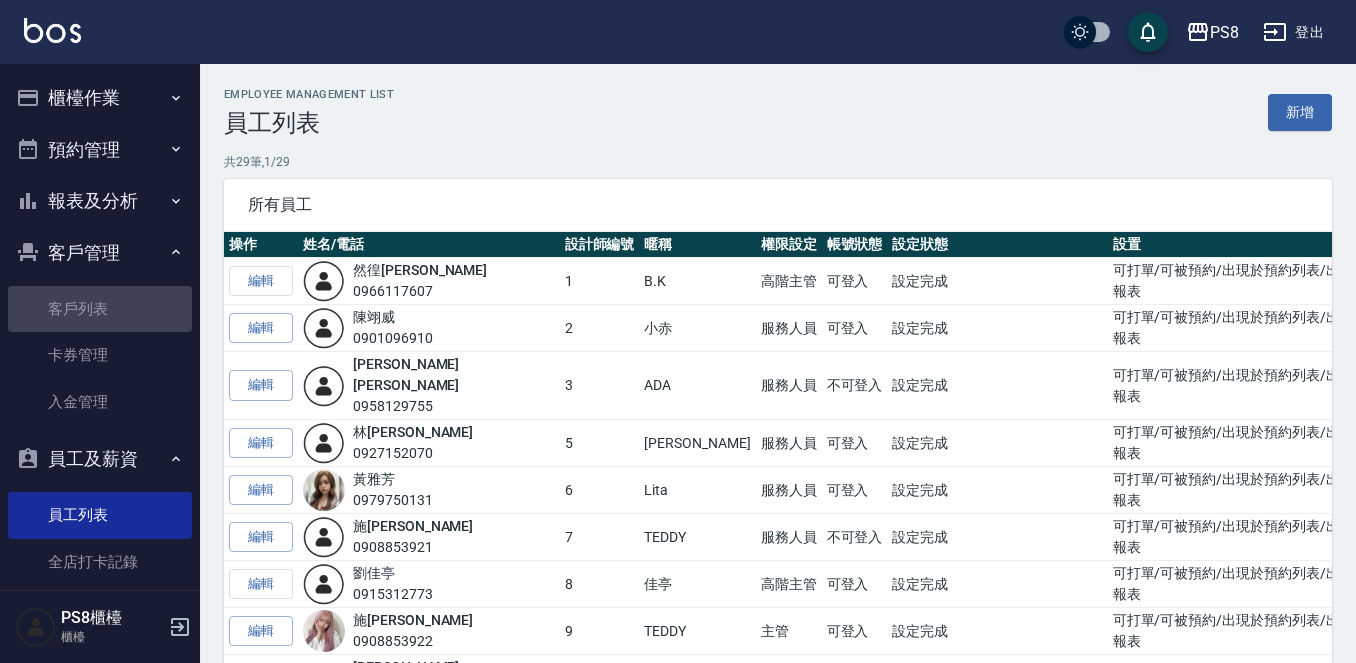 click on "客戶列表" at bounding box center (100, 309) 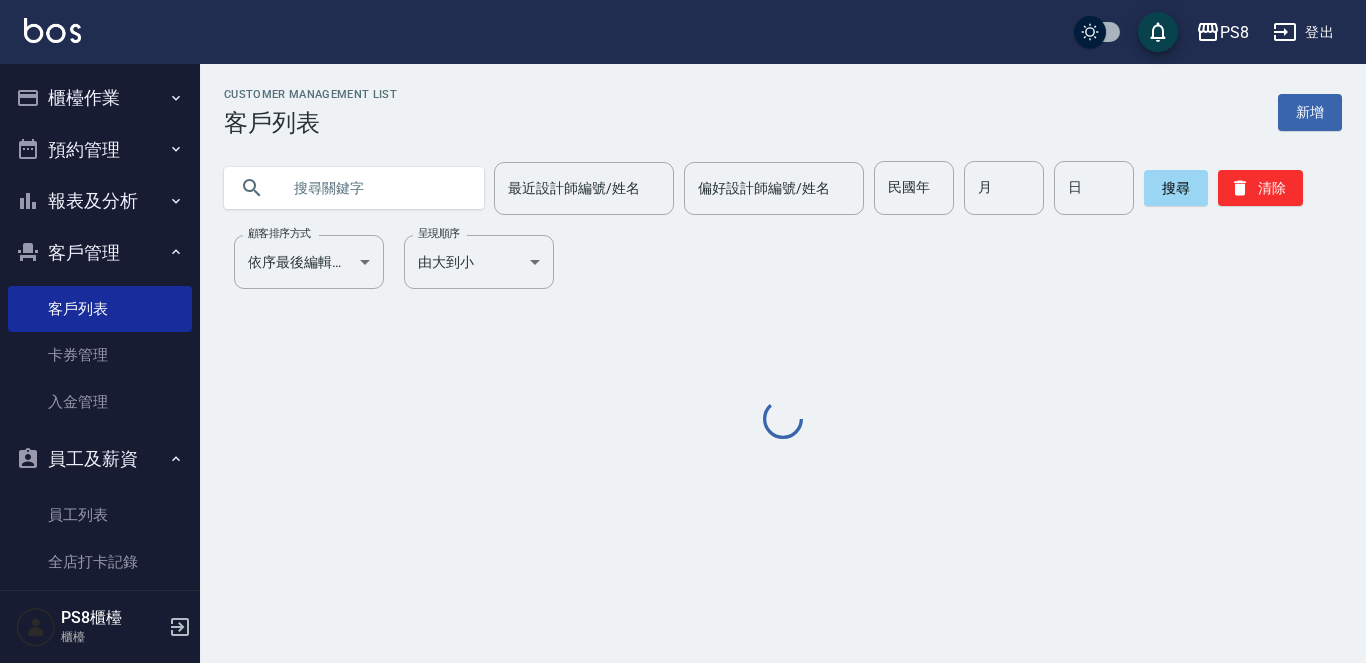 click at bounding box center [374, 188] 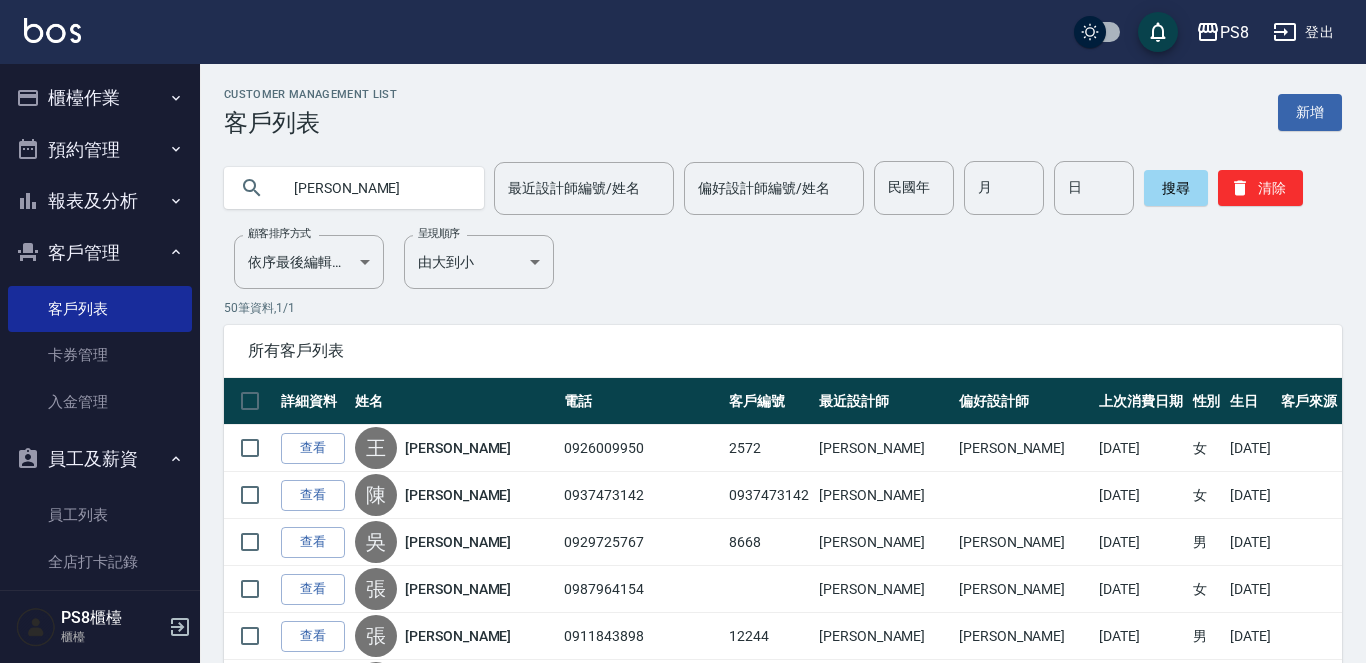 type on "[PERSON_NAME]" 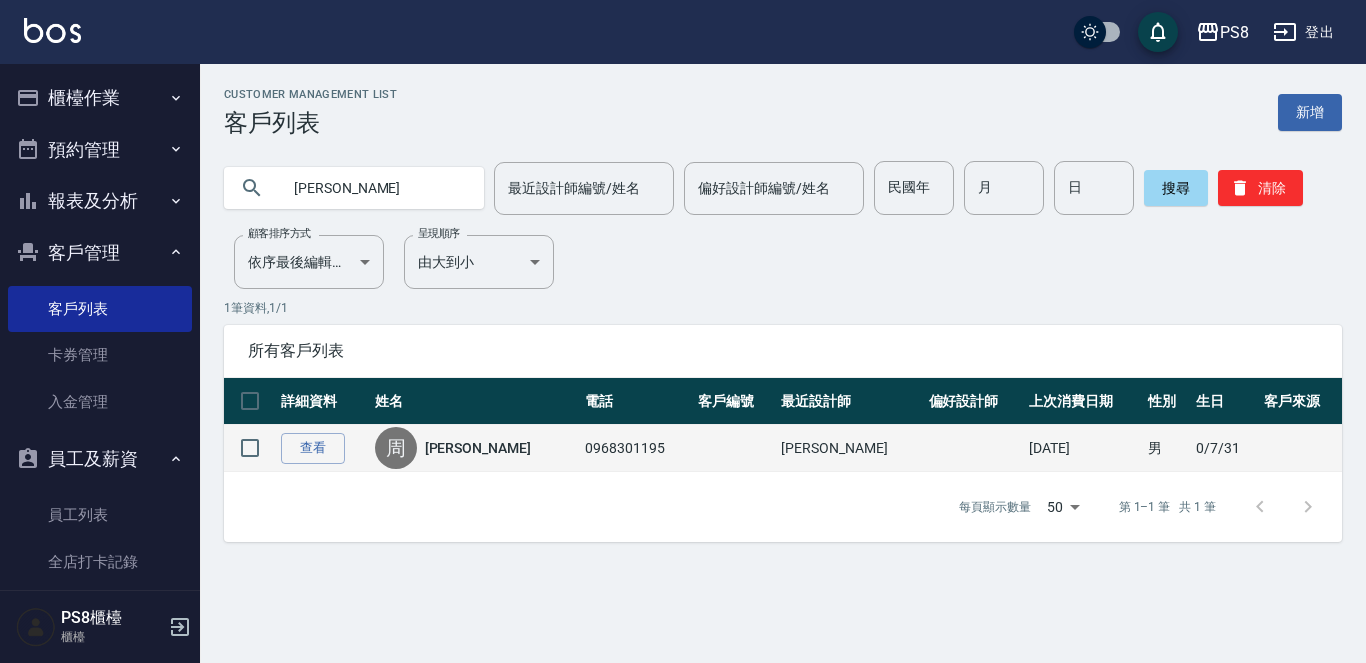 click on "[PERSON_NAME]" at bounding box center [478, 448] 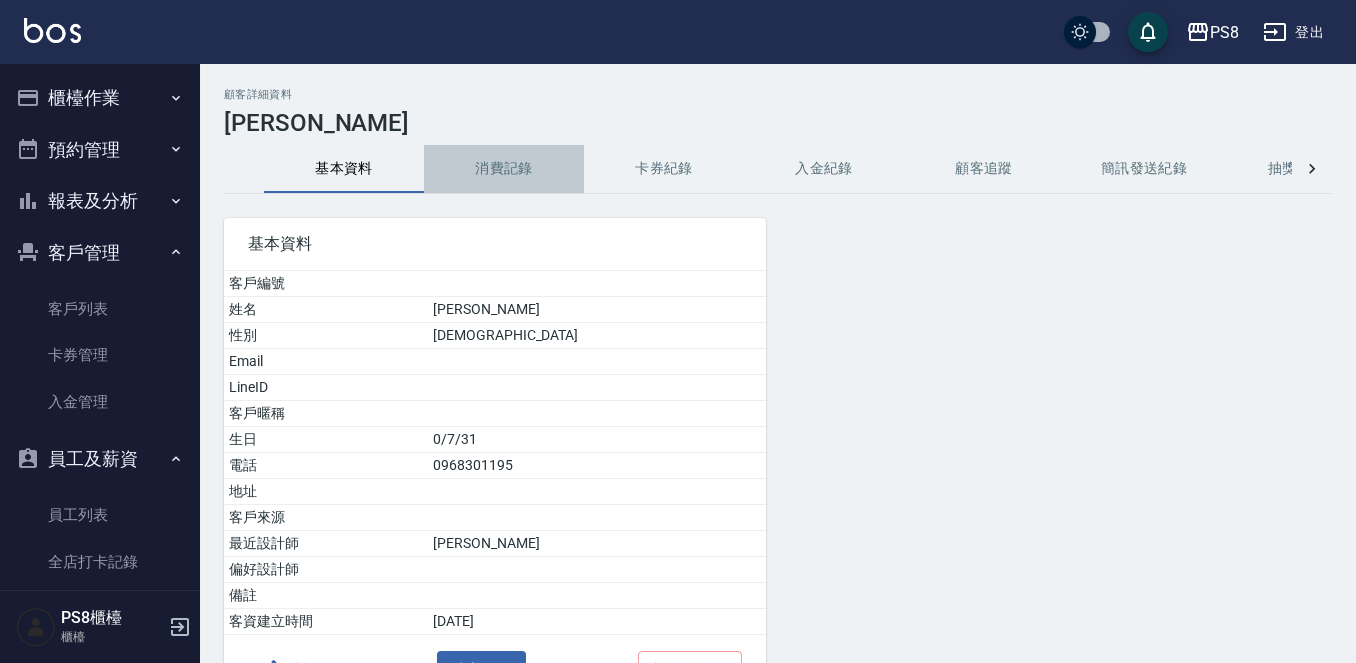 click on "消費記錄" at bounding box center [504, 169] 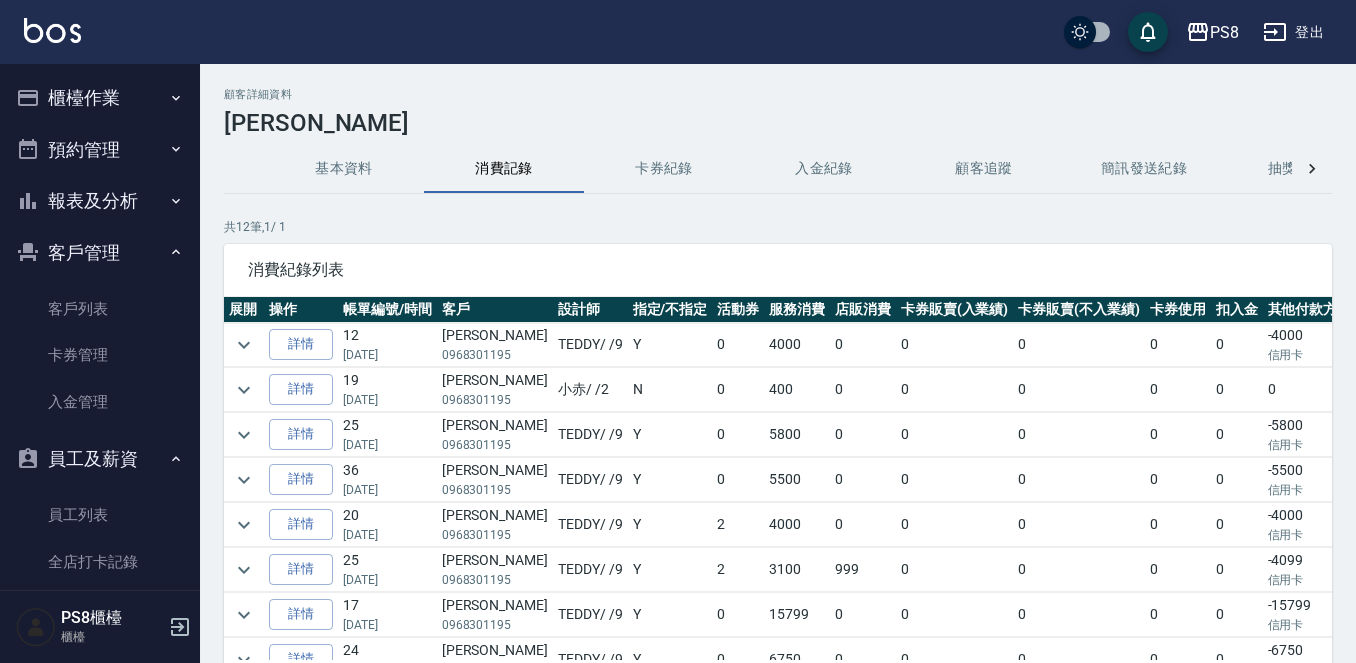 click at bounding box center (244, 345) 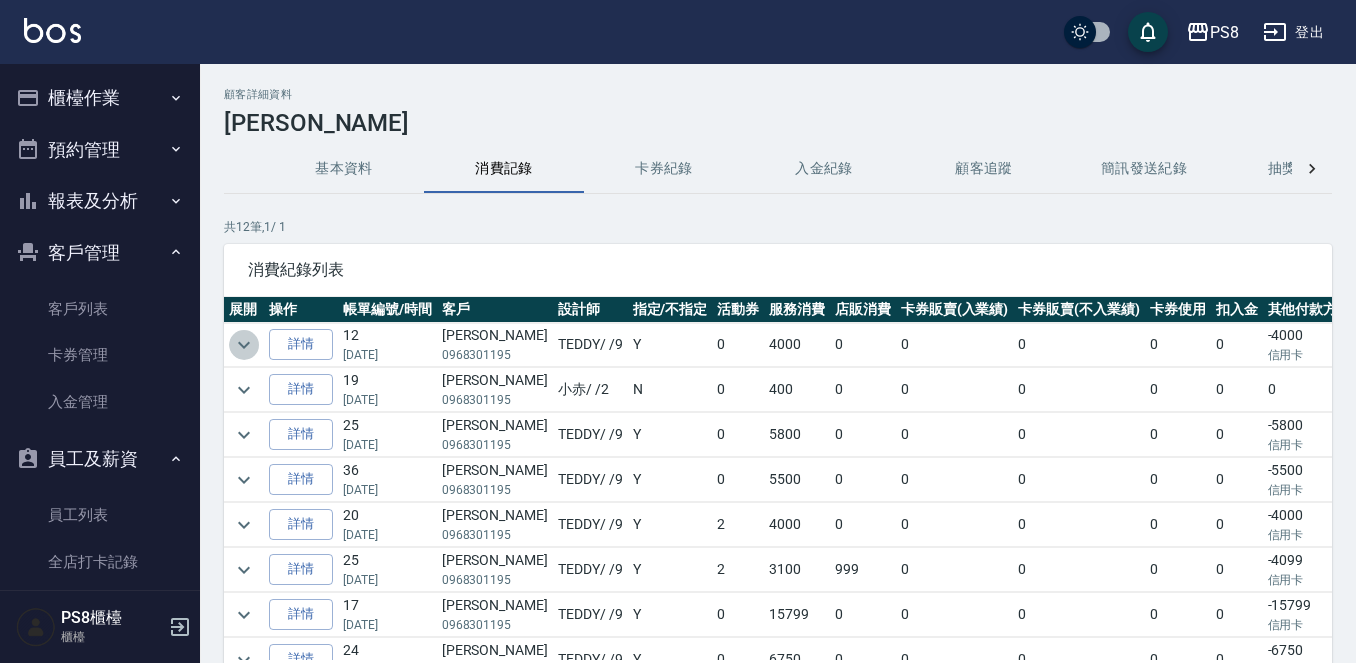 click at bounding box center (244, 345) 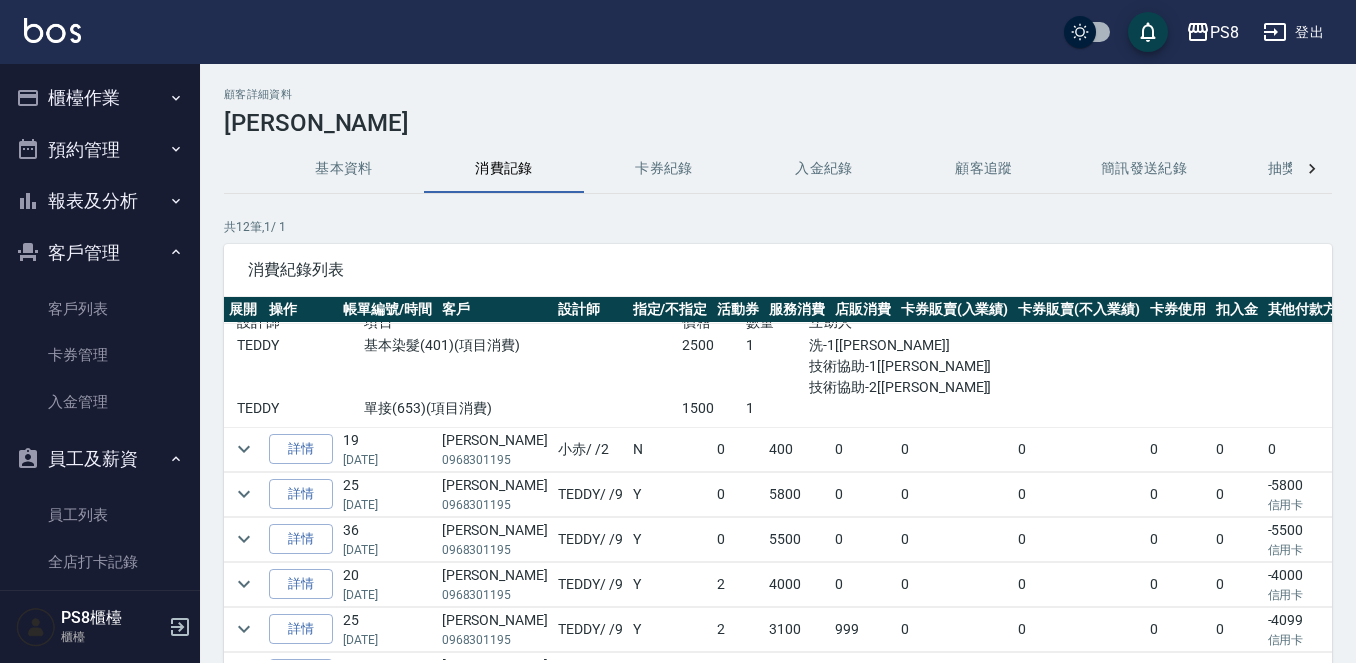 scroll, scrollTop: 100, scrollLeft: 0, axis: vertical 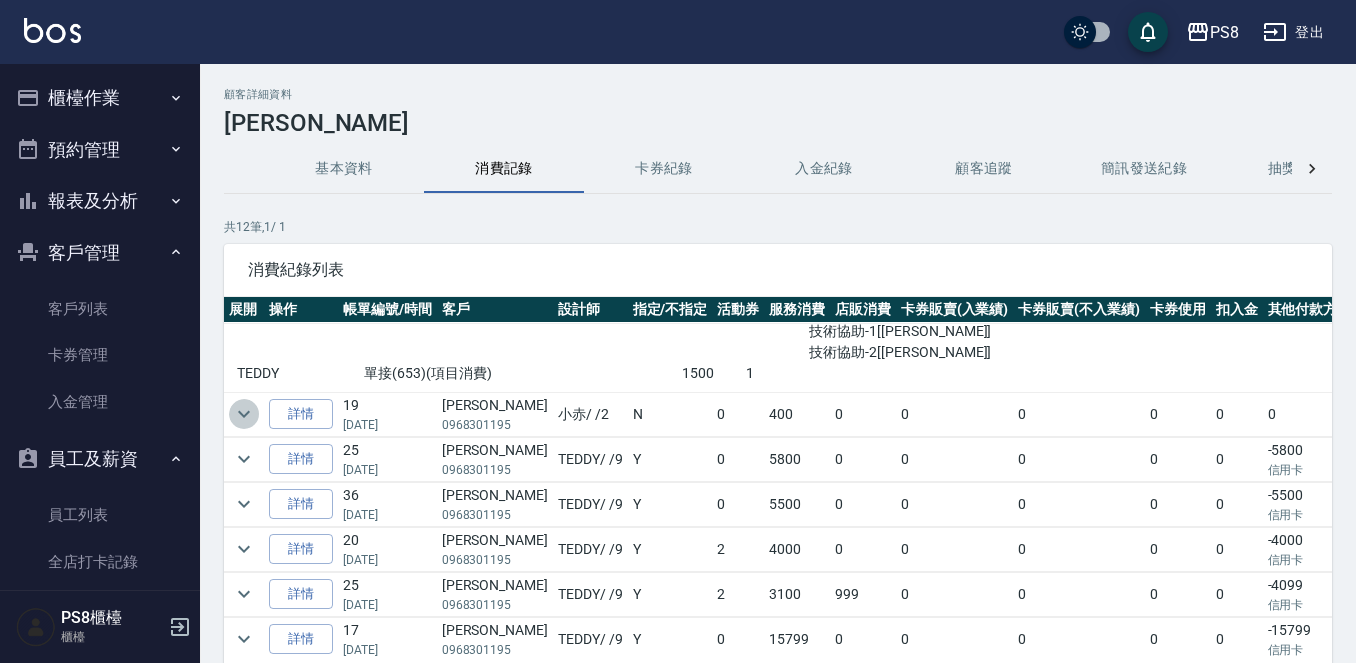 click at bounding box center (244, 414) 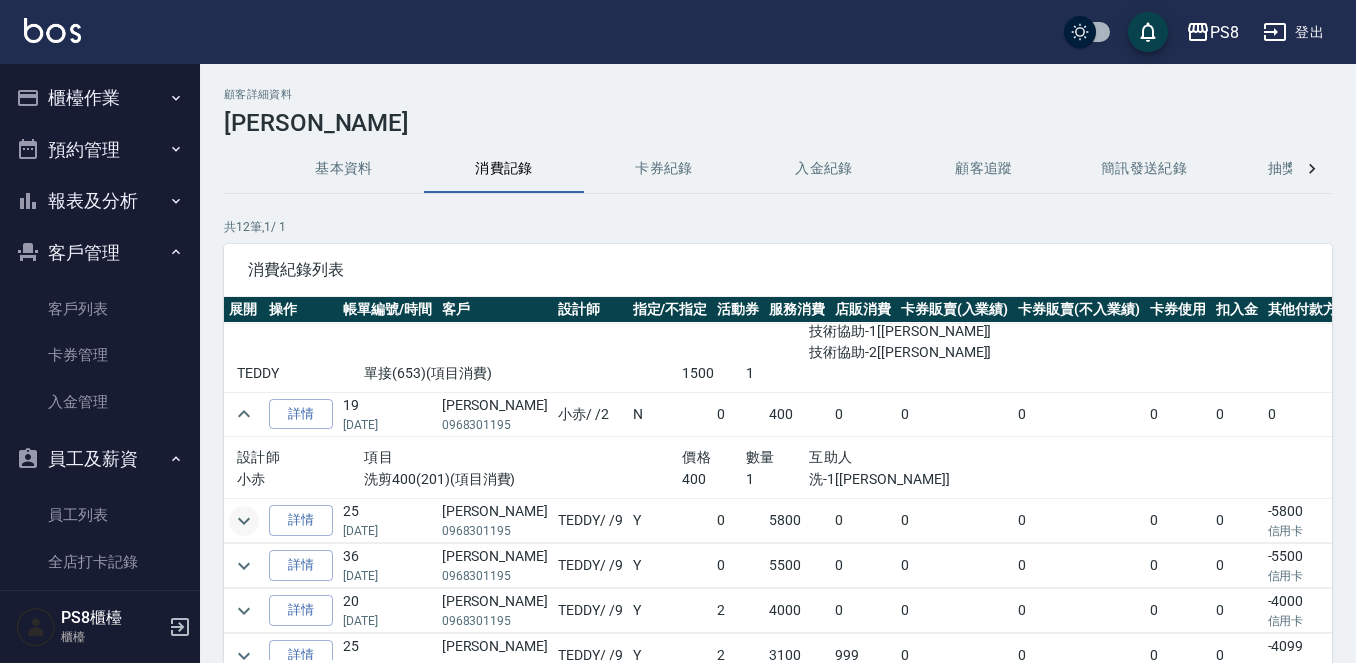 click 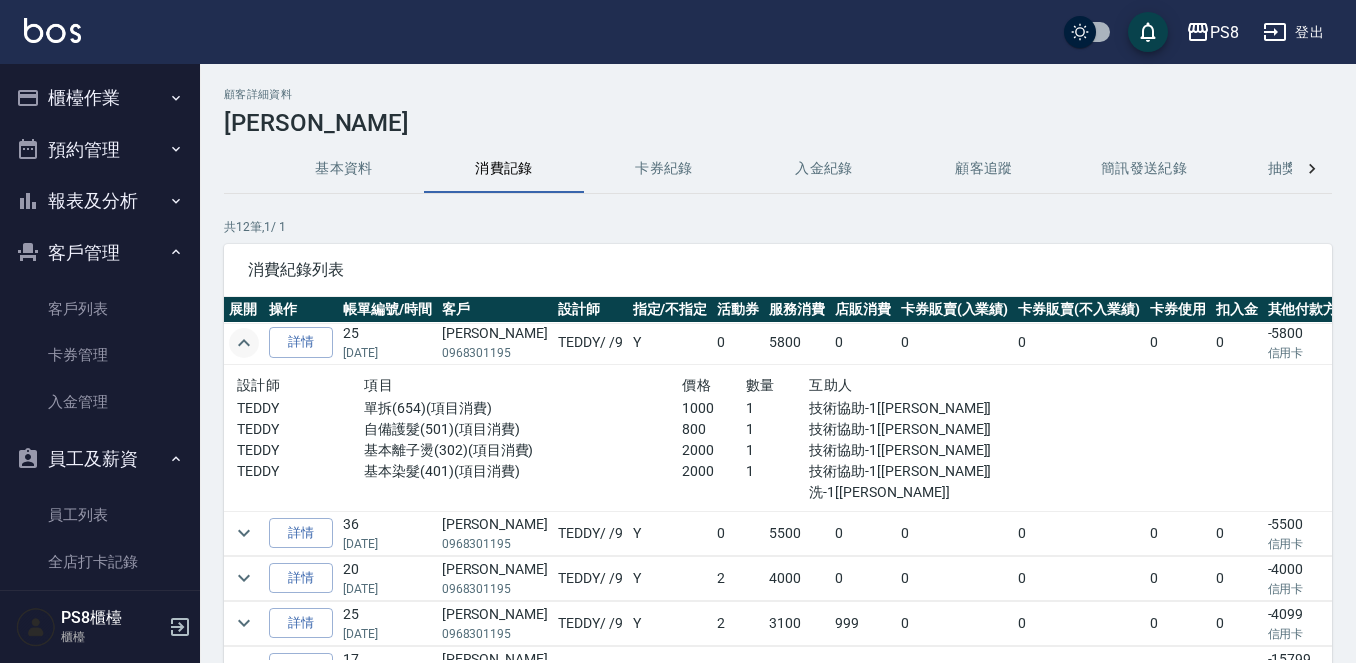 scroll, scrollTop: 300, scrollLeft: 0, axis: vertical 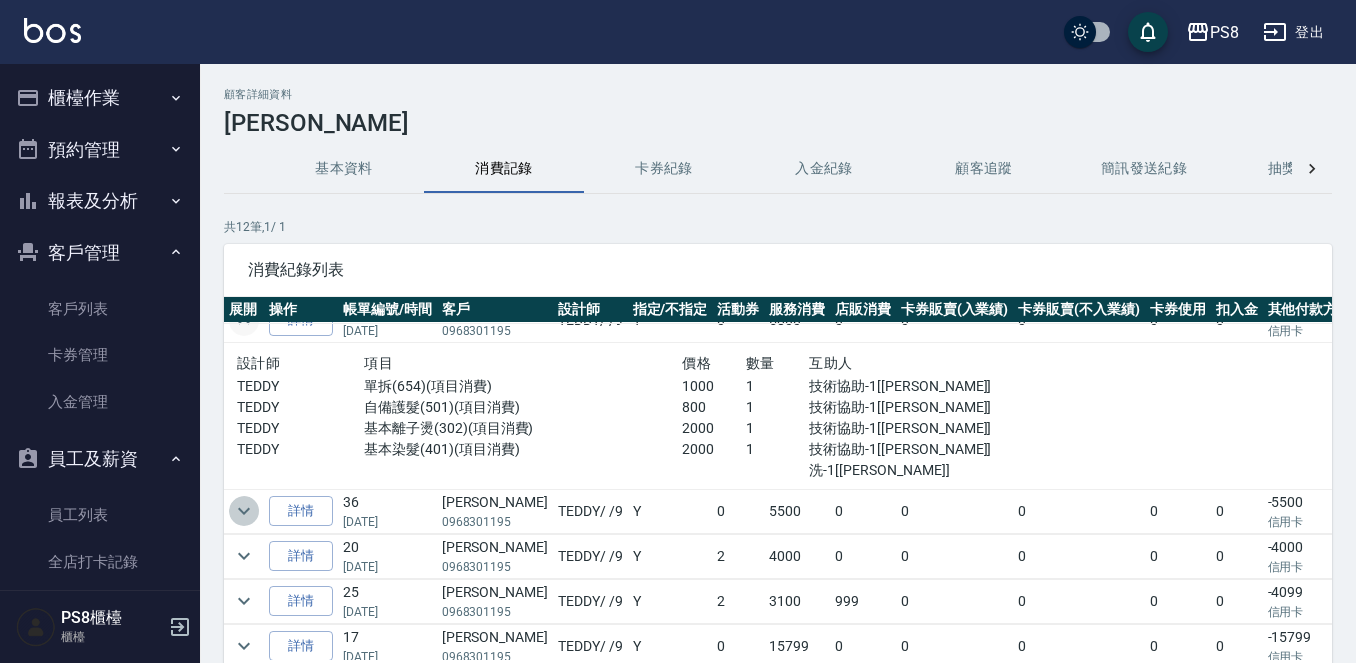click 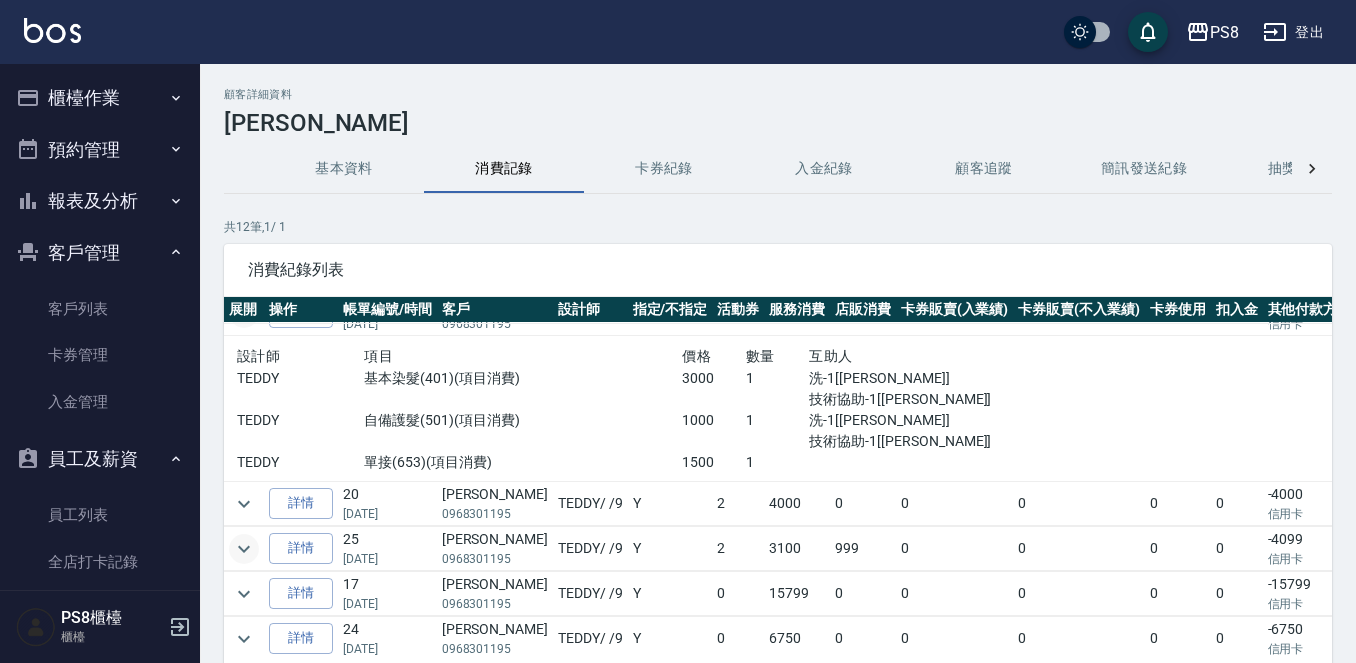 scroll, scrollTop: 497, scrollLeft: 0, axis: vertical 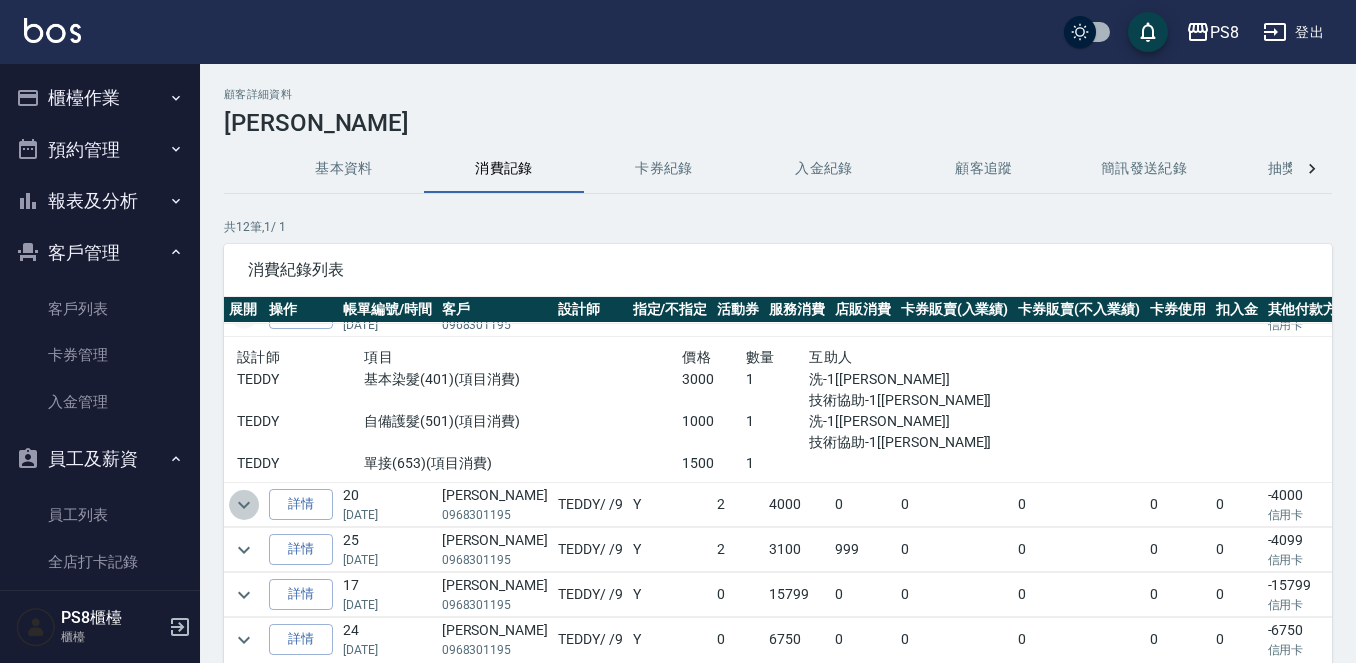 click 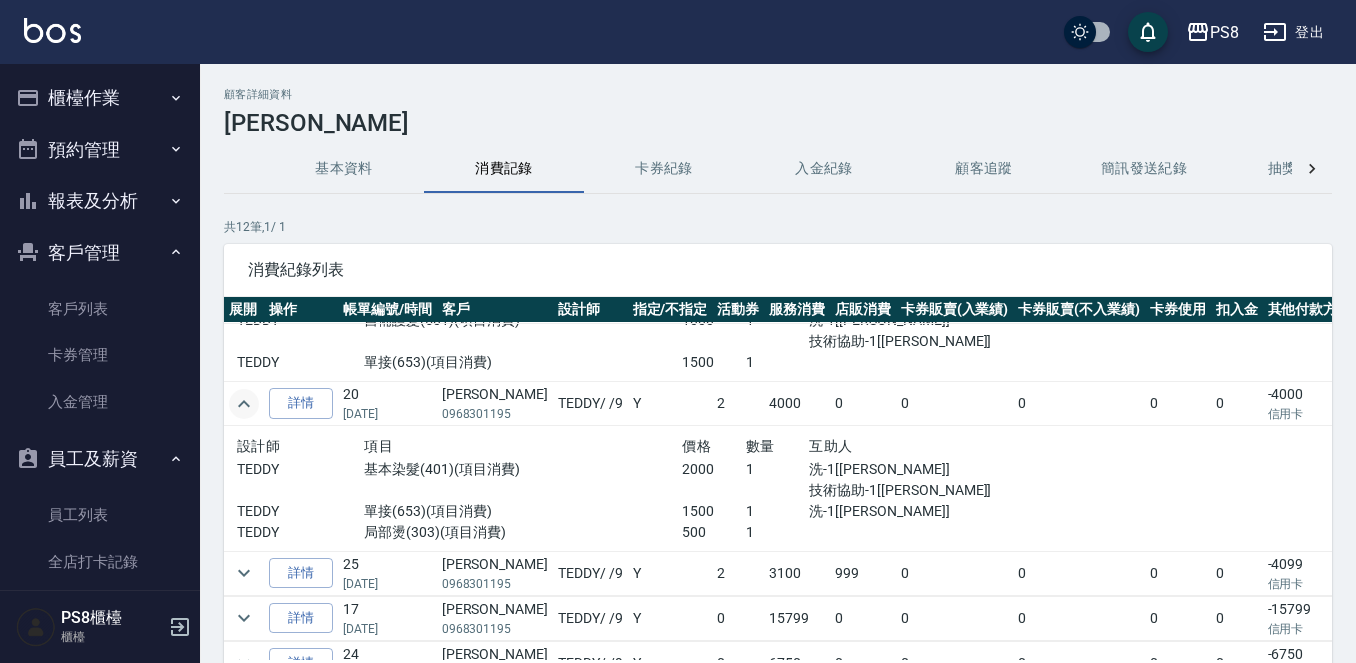 scroll, scrollTop: 697, scrollLeft: 0, axis: vertical 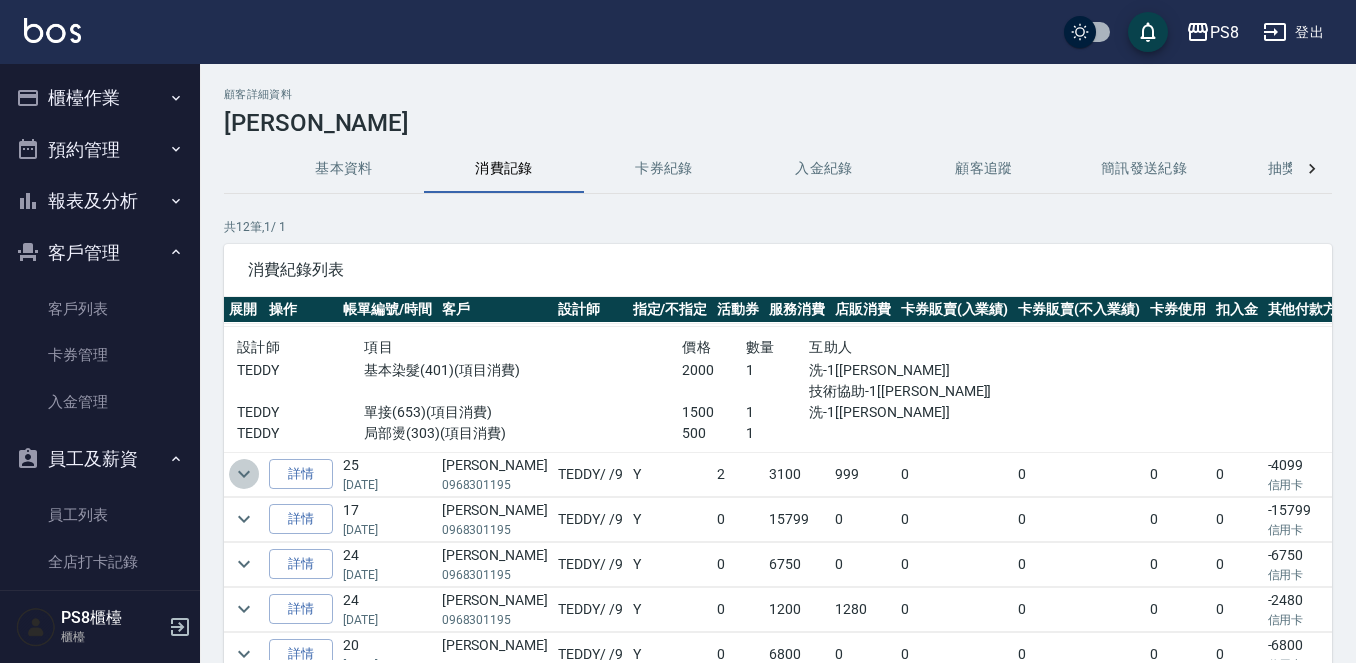 click 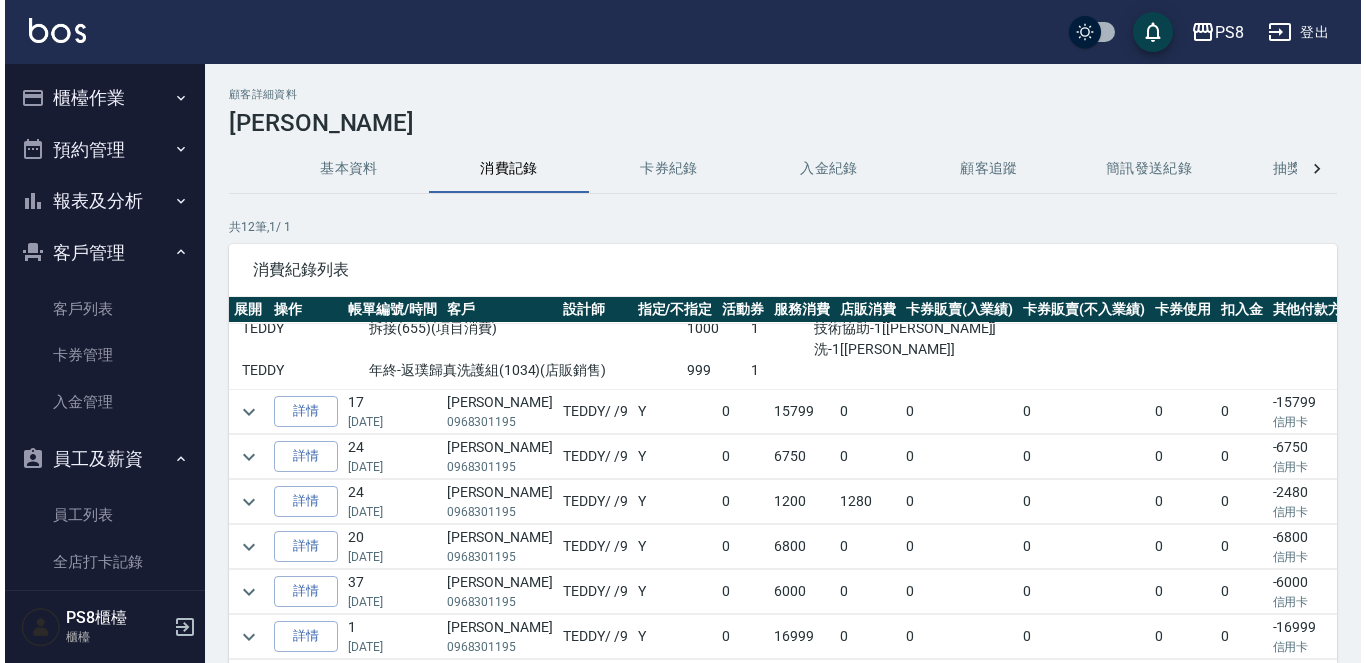 scroll, scrollTop: 967, scrollLeft: 0, axis: vertical 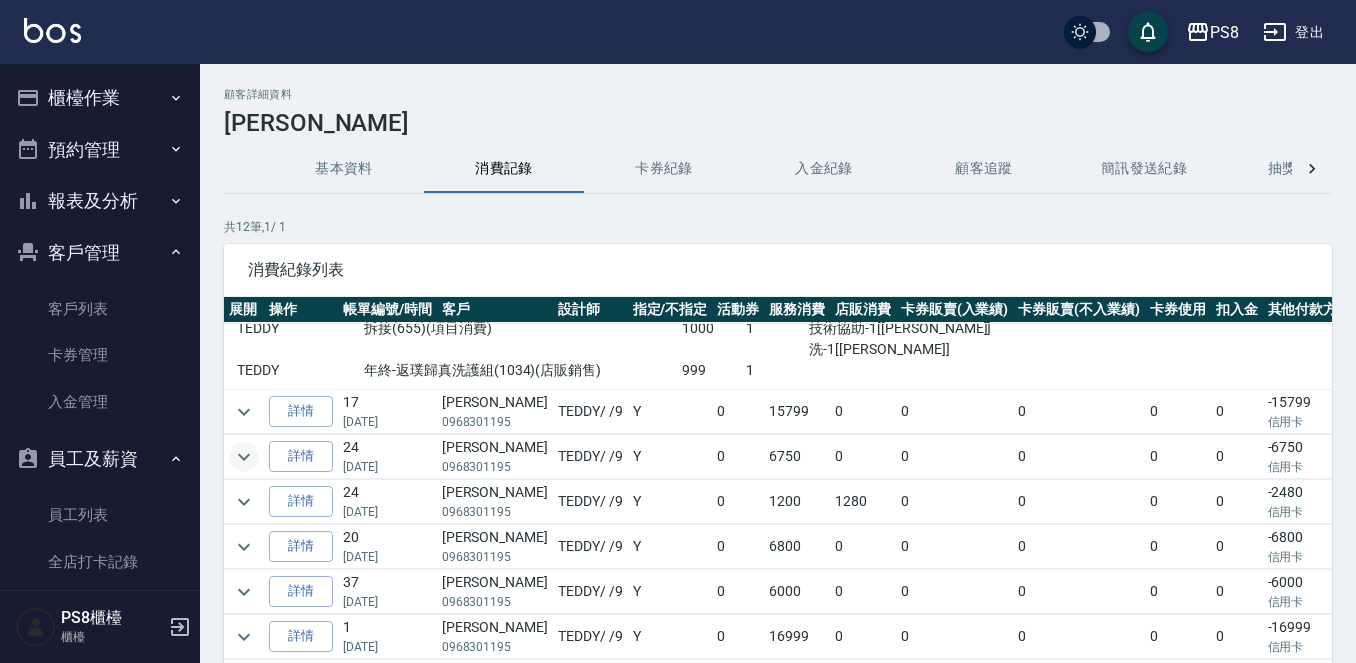 click at bounding box center [244, 457] 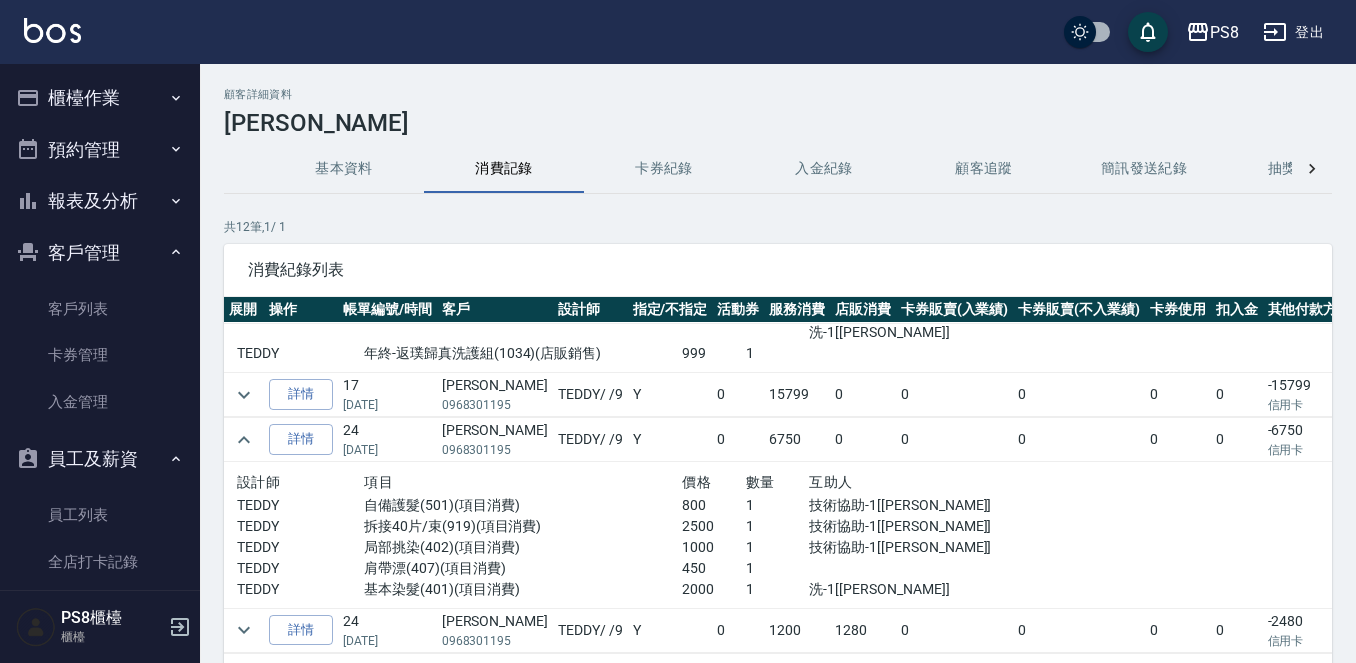 click on "櫃檯作業" at bounding box center [100, 98] 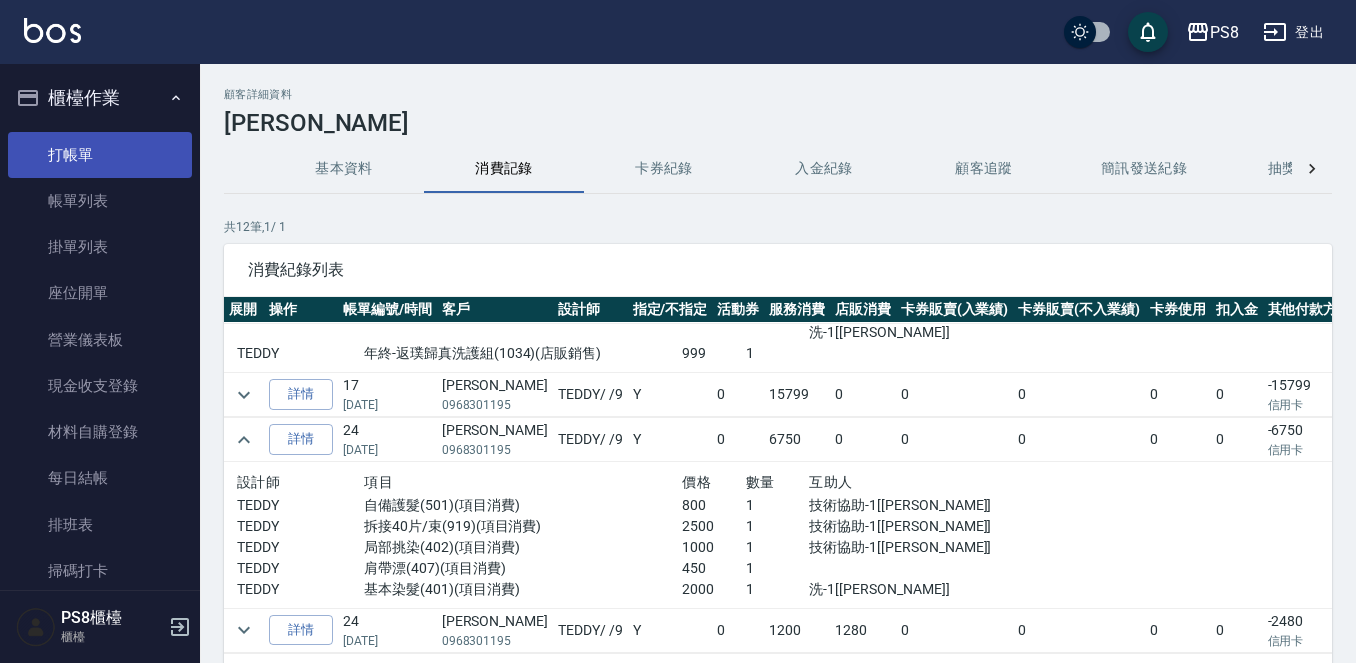 click on "打帳單" at bounding box center (100, 155) 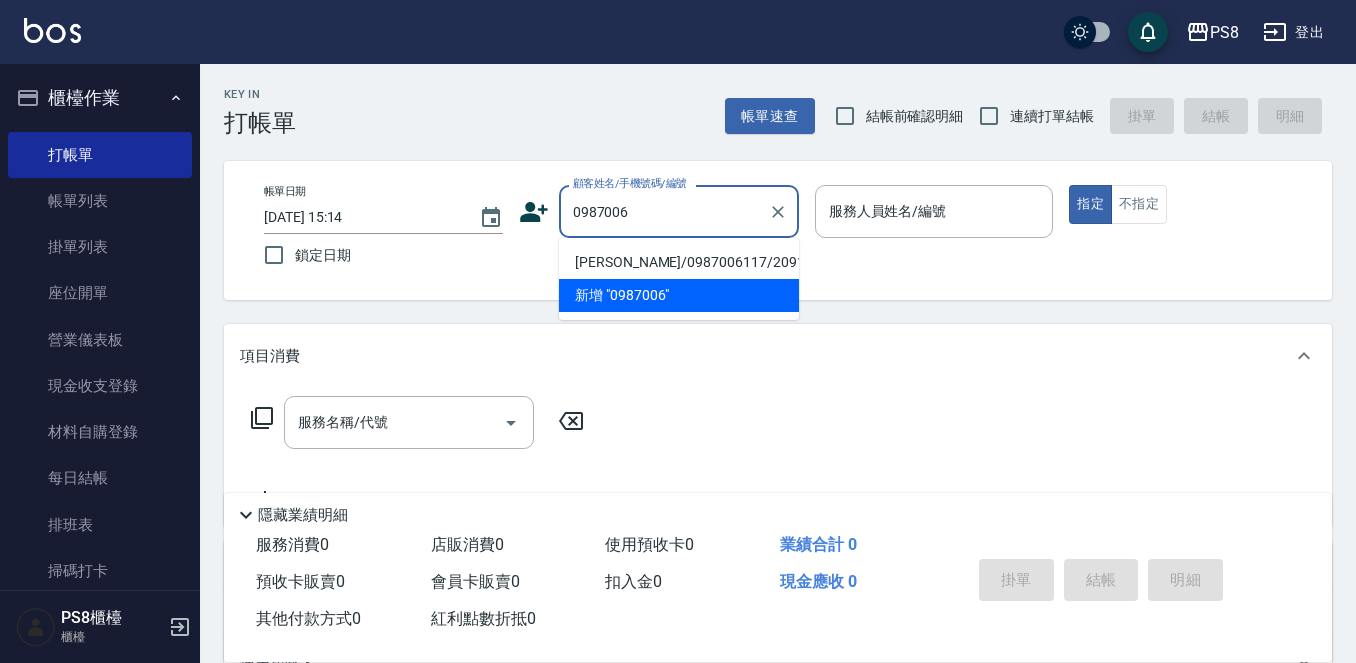 click on "[PERSON_NAME]/0987006117/20918" at bounding box center (679, 262) 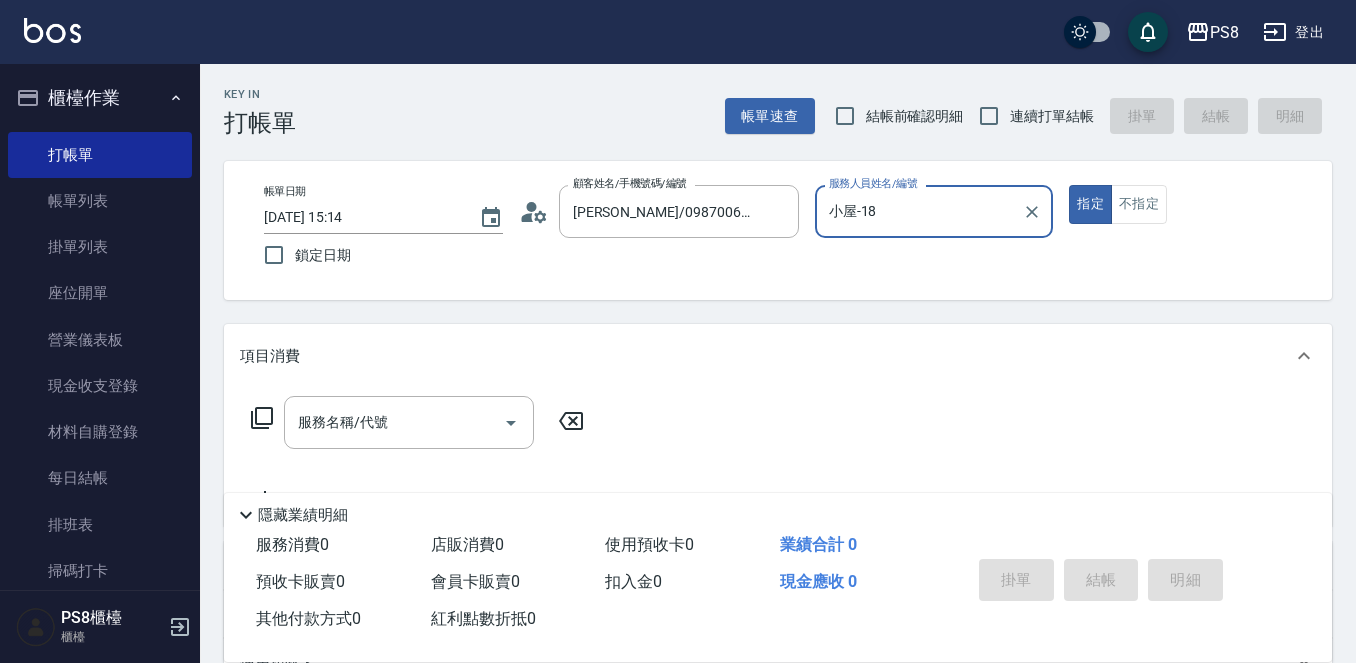 type on "小屋-18" 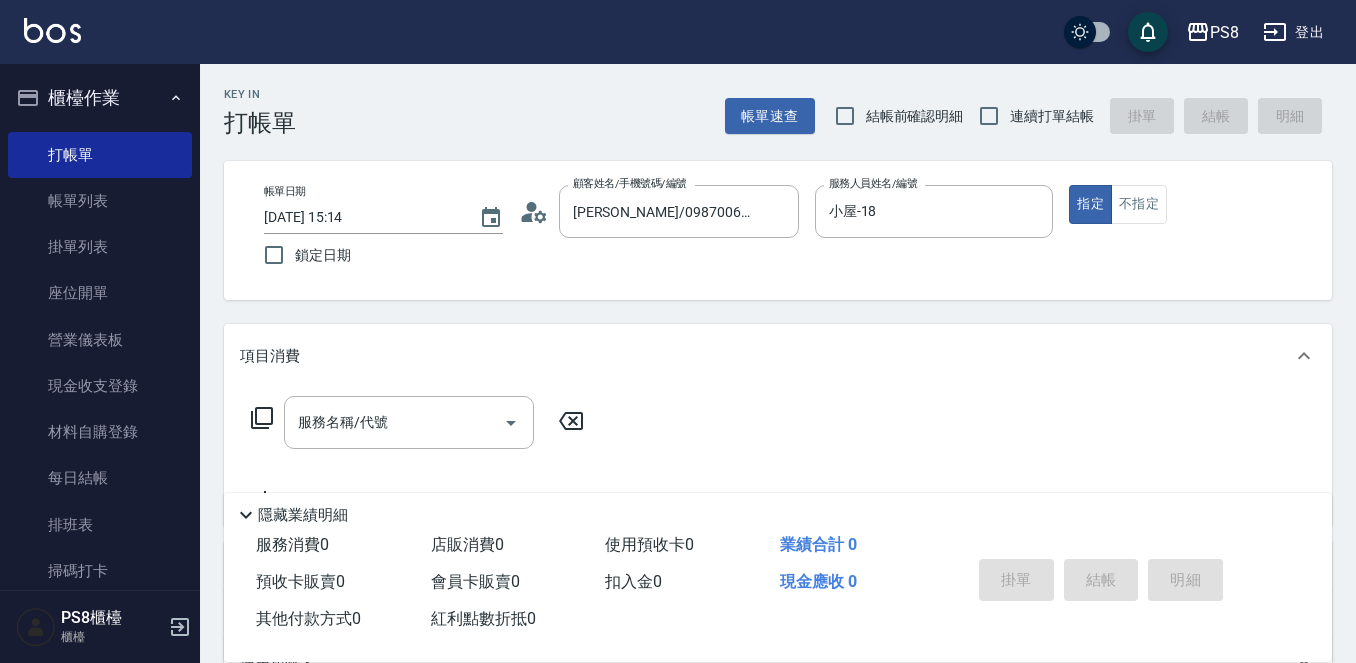 click 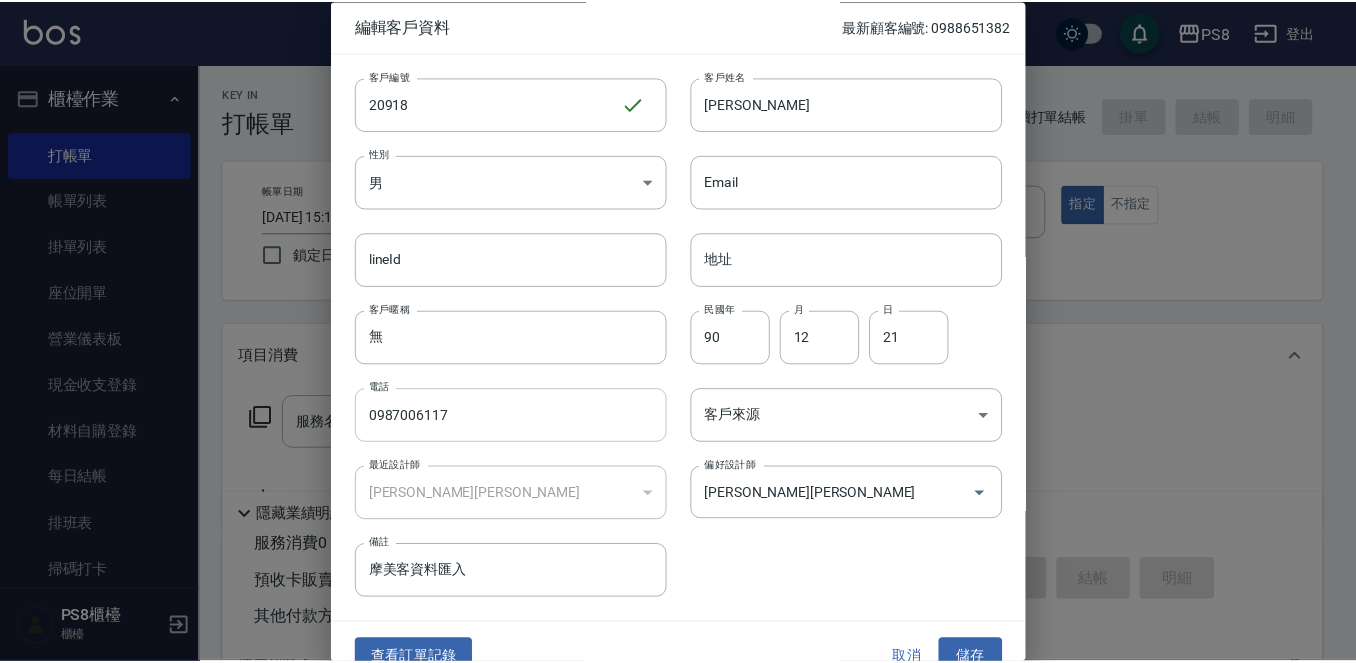scroll, scrollTop: 30, scrollLeft: 0, axis: vertical 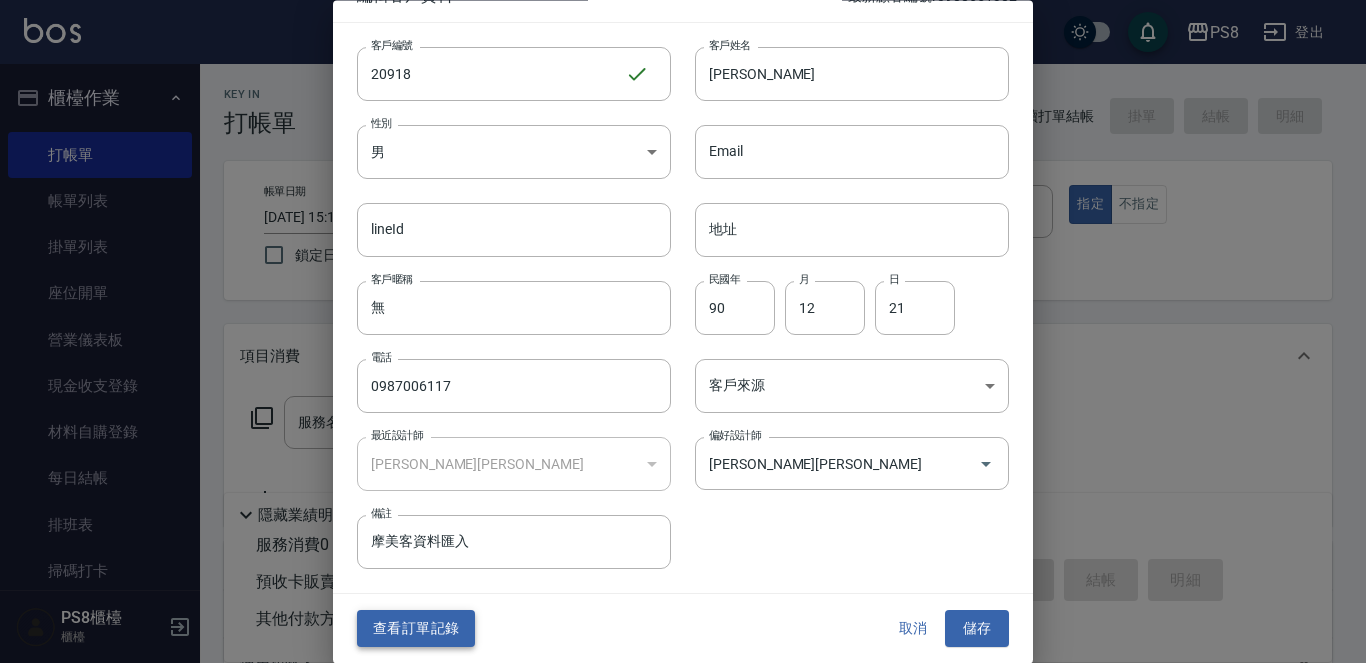 click on "查看訂單記錄" at bounding box center [416, 629] 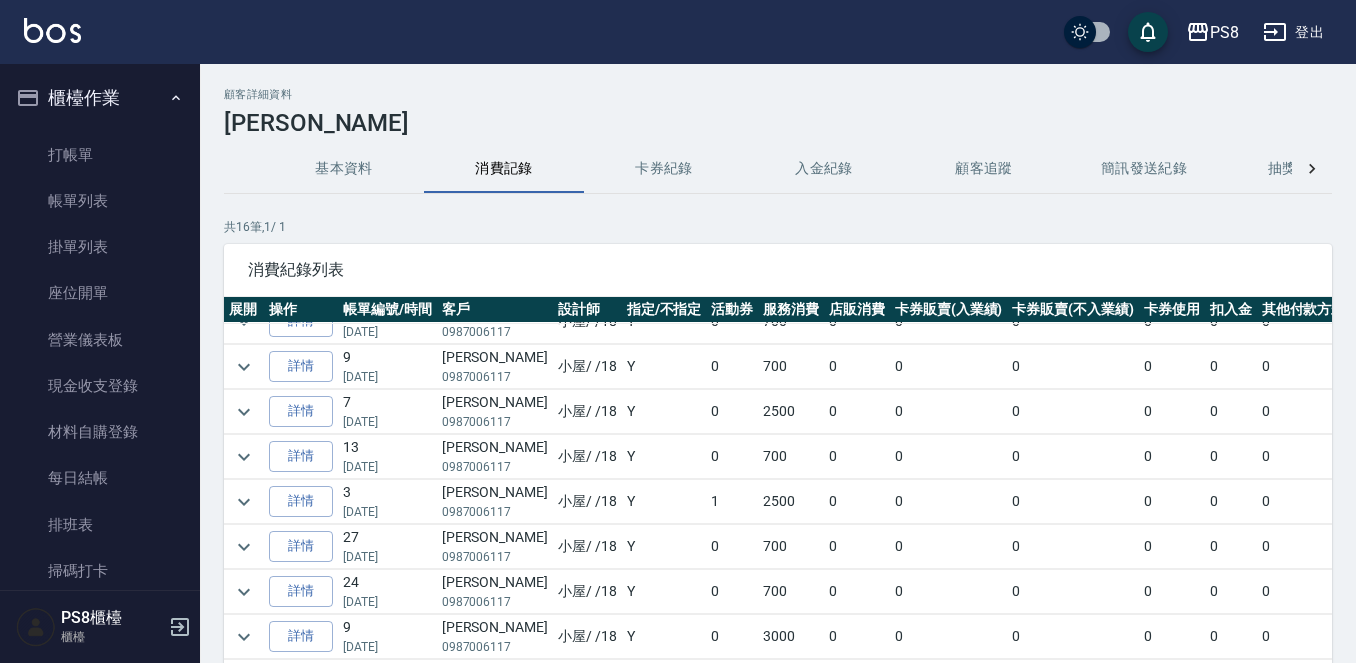 scroll, scrollTop: 0, scrollLeft: 0, axis: both 